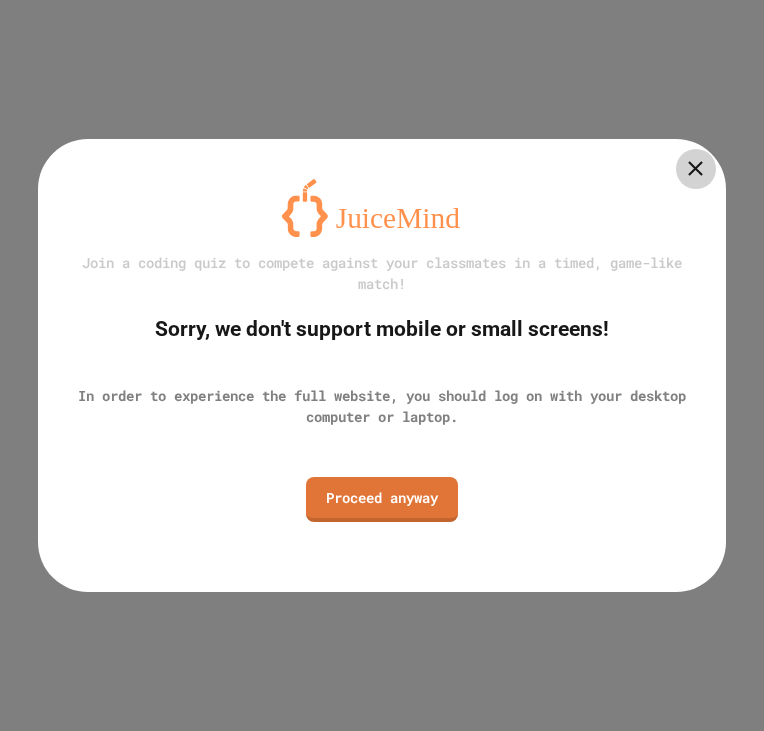 scroll, scrollTop: 0, scrollLeft: 0, axis: both 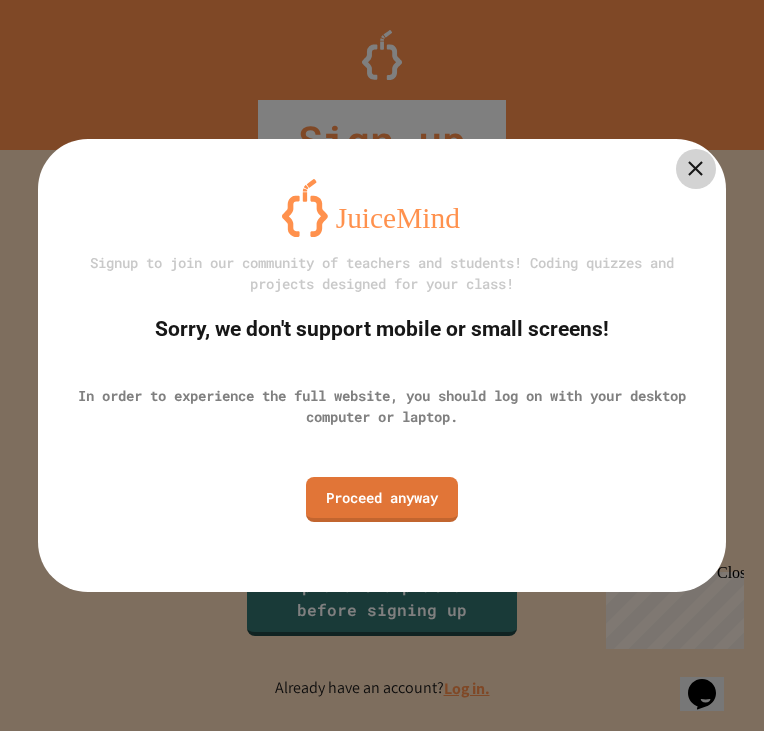 click 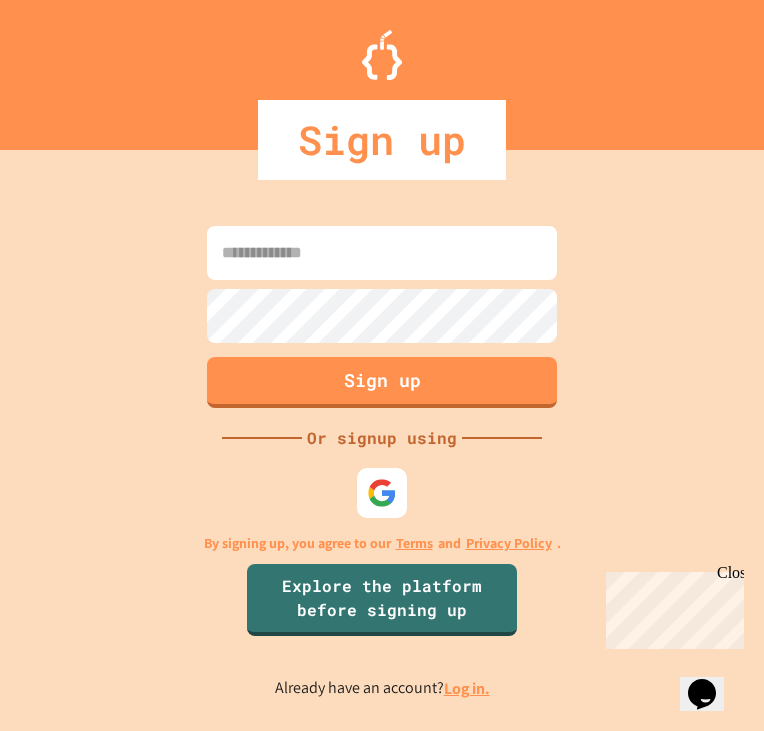 click at bounding box center (382, 253) 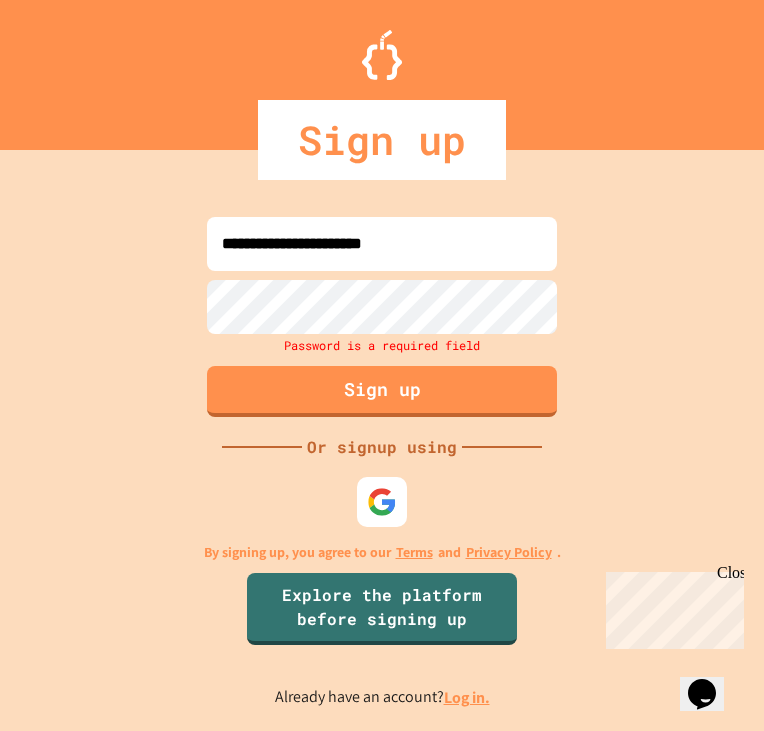 click on "**********" at bounding box center [382, 244] 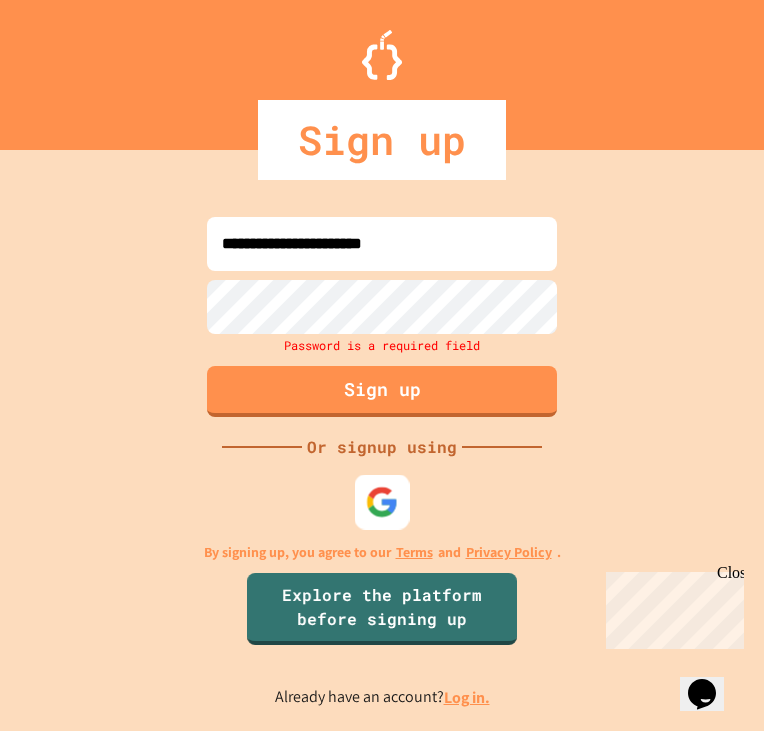click at bounding box center [382, 501] 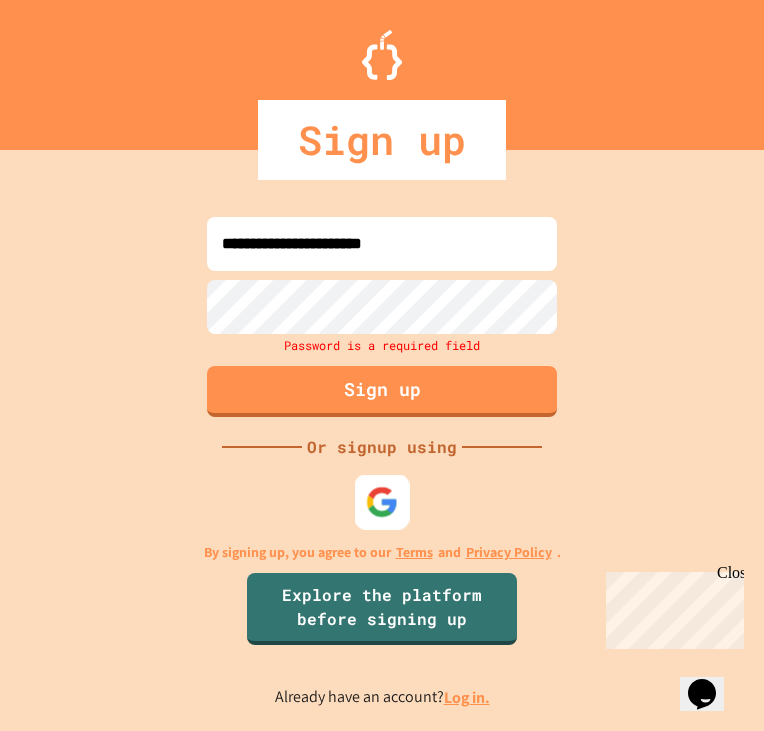 click at bounding box center (382, 501) 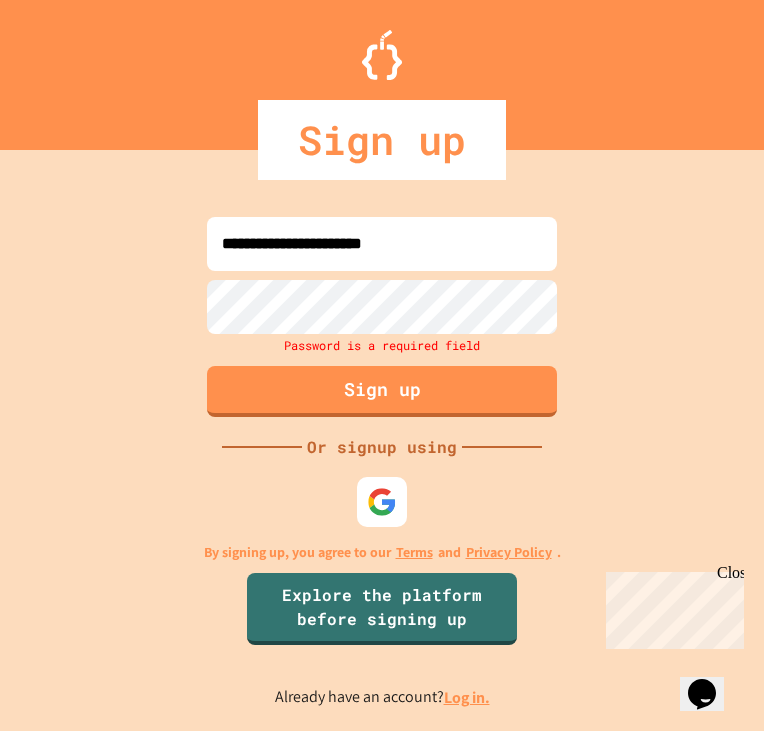drag, startPoint x: 468, startPoint y: 239, endPoint x: -8, endPoint y: 369, distance: 493.43286 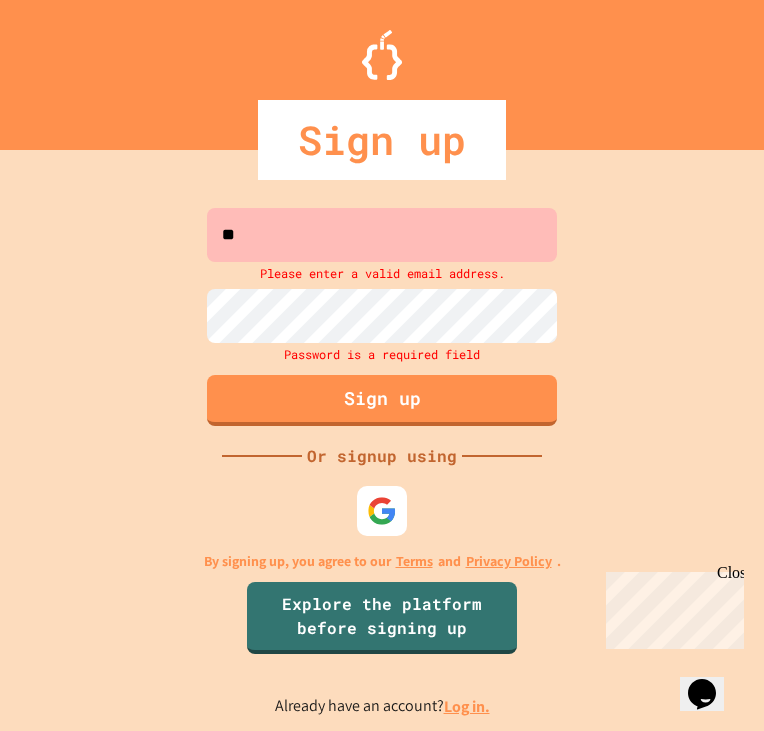type on "*" 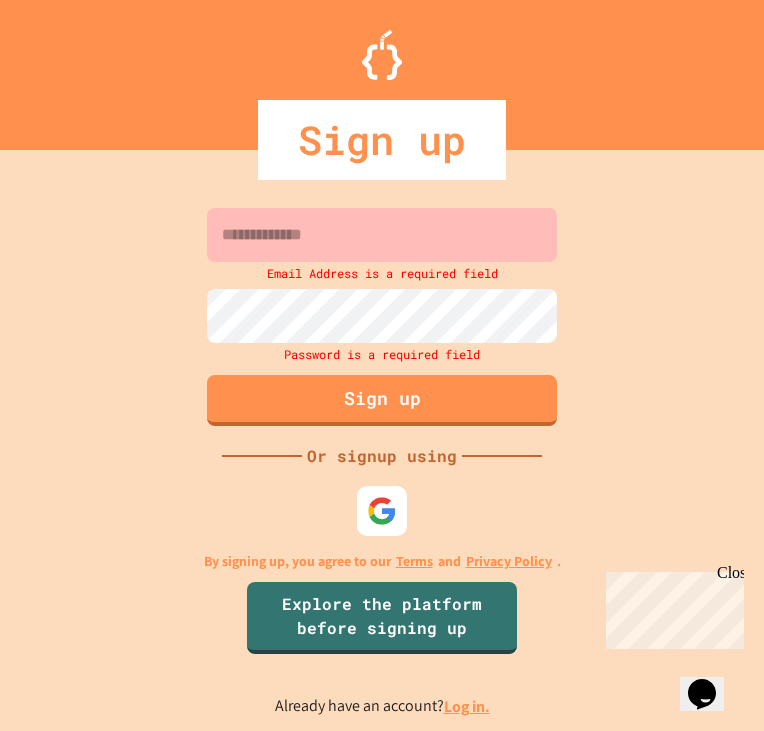 click at bounding box center [382, 235] 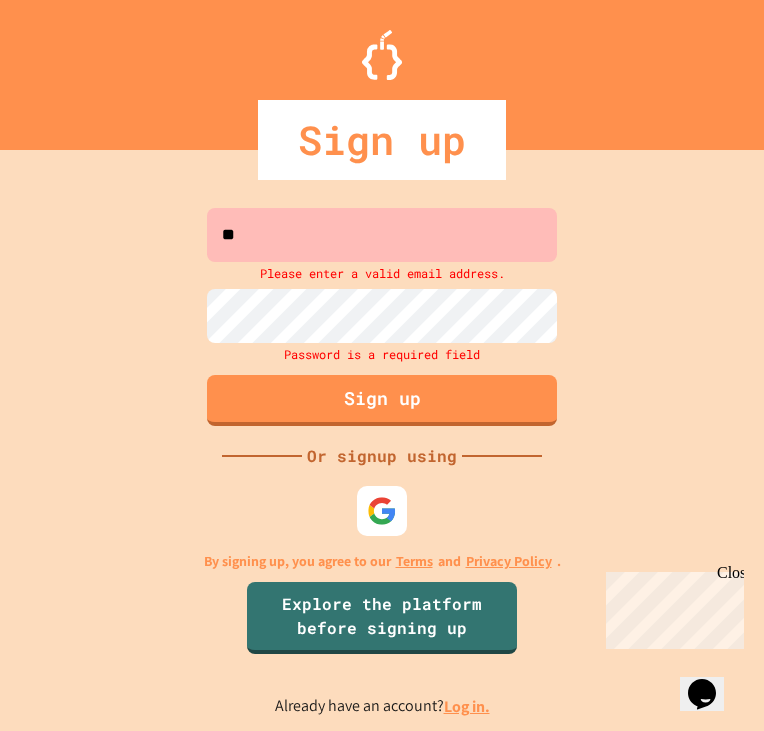 type on "***" 